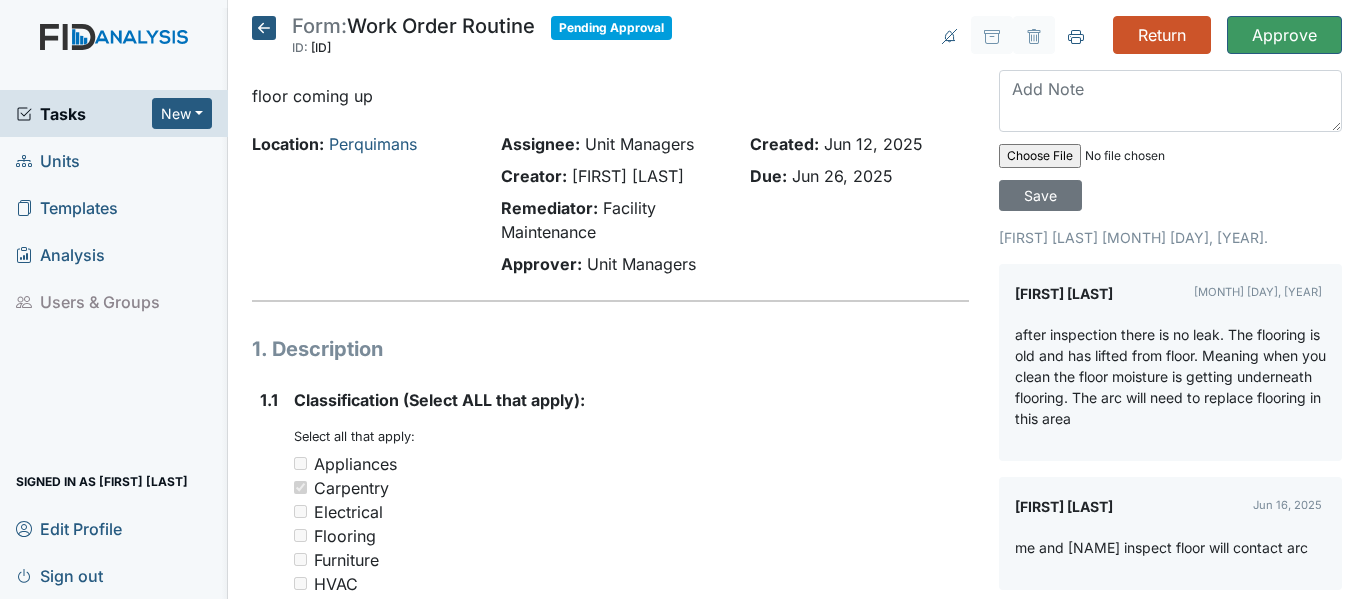 scroll, scrollTop: 0, scrollLeft: 0, axis: both 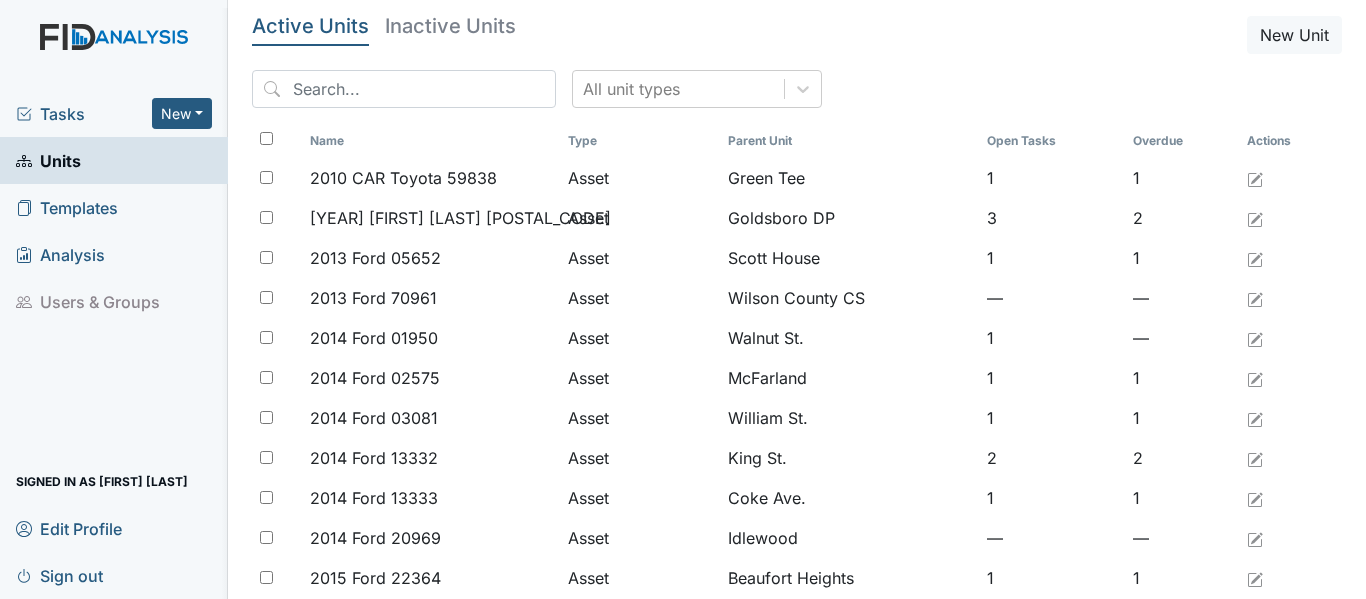 click on "Tasks" at bounding box center [84, 114] 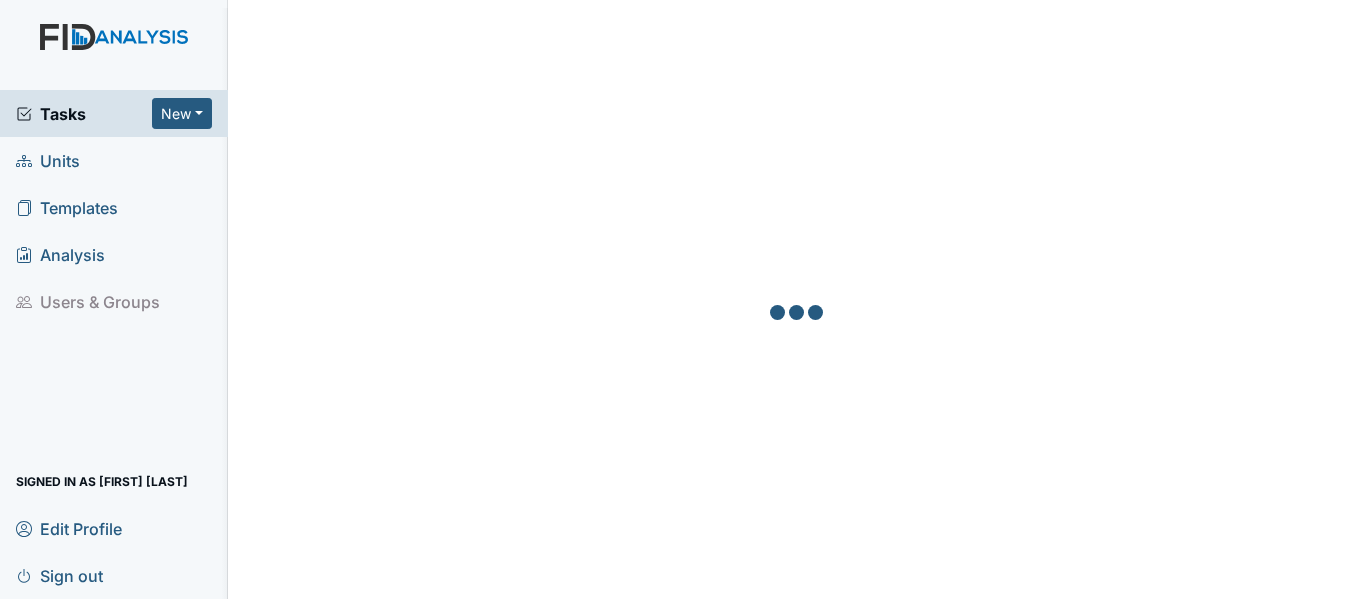 scroll, scrollTop: 0, scrollLeft: 0, axis: both 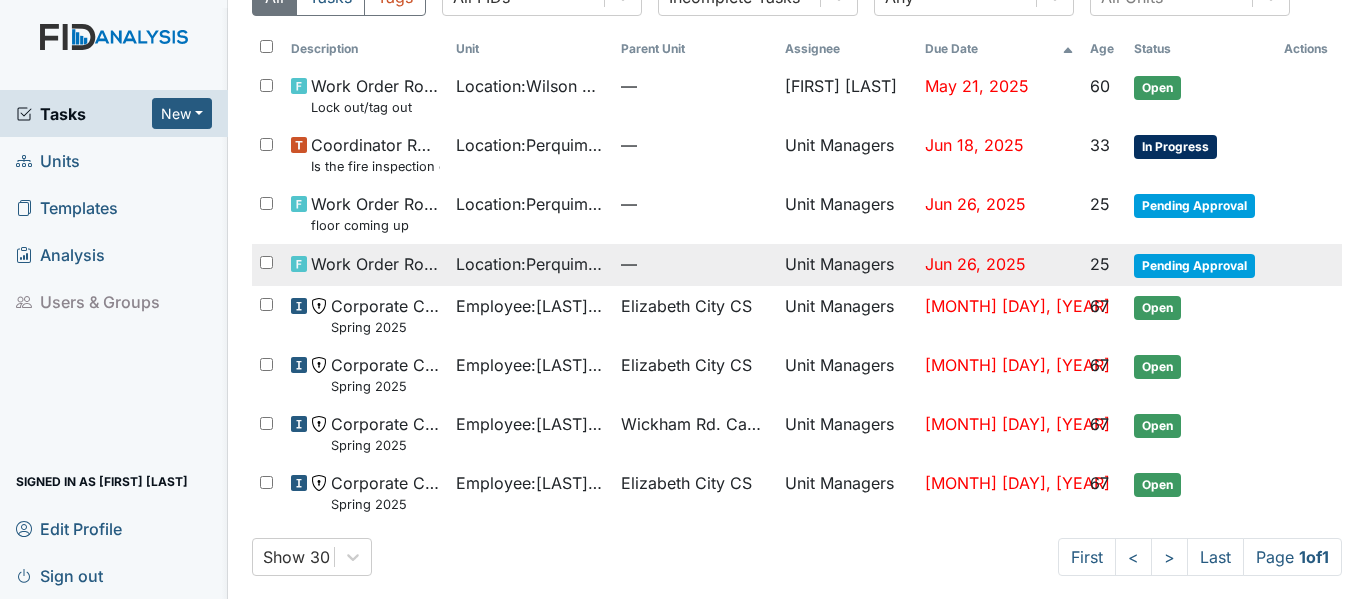 click on "Location :  Perquimans" at bounding box center [530, 86] 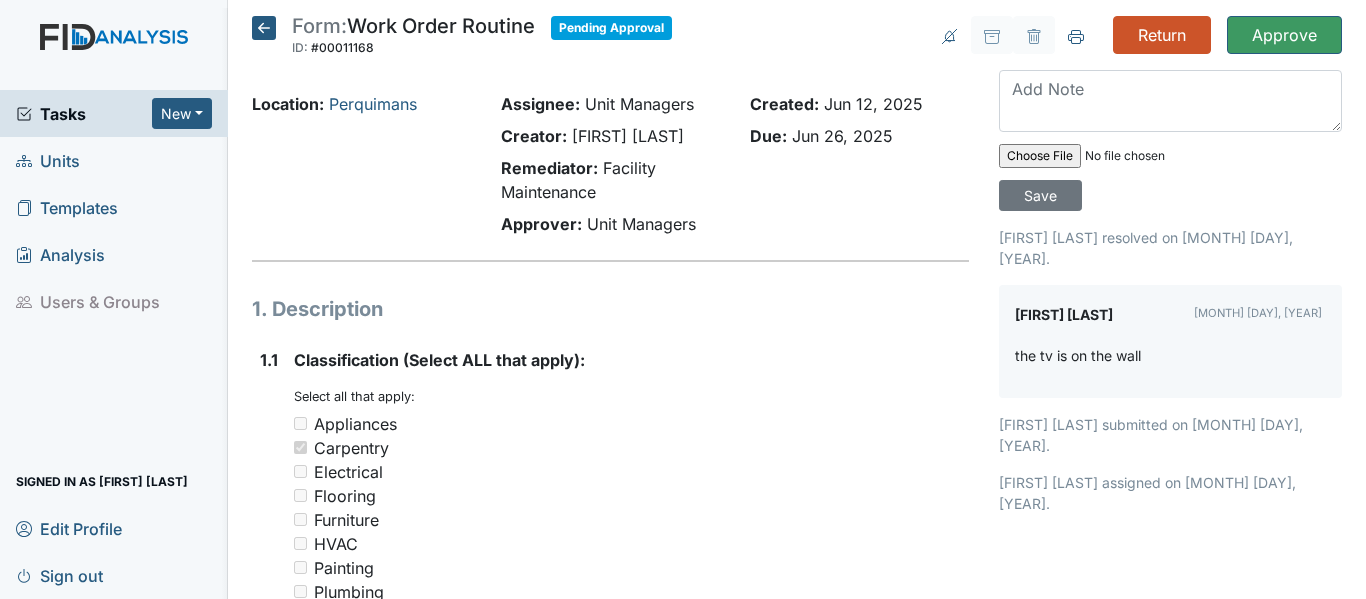 scroll, scrollTop: 0, scrollLeft: 0, axis: both 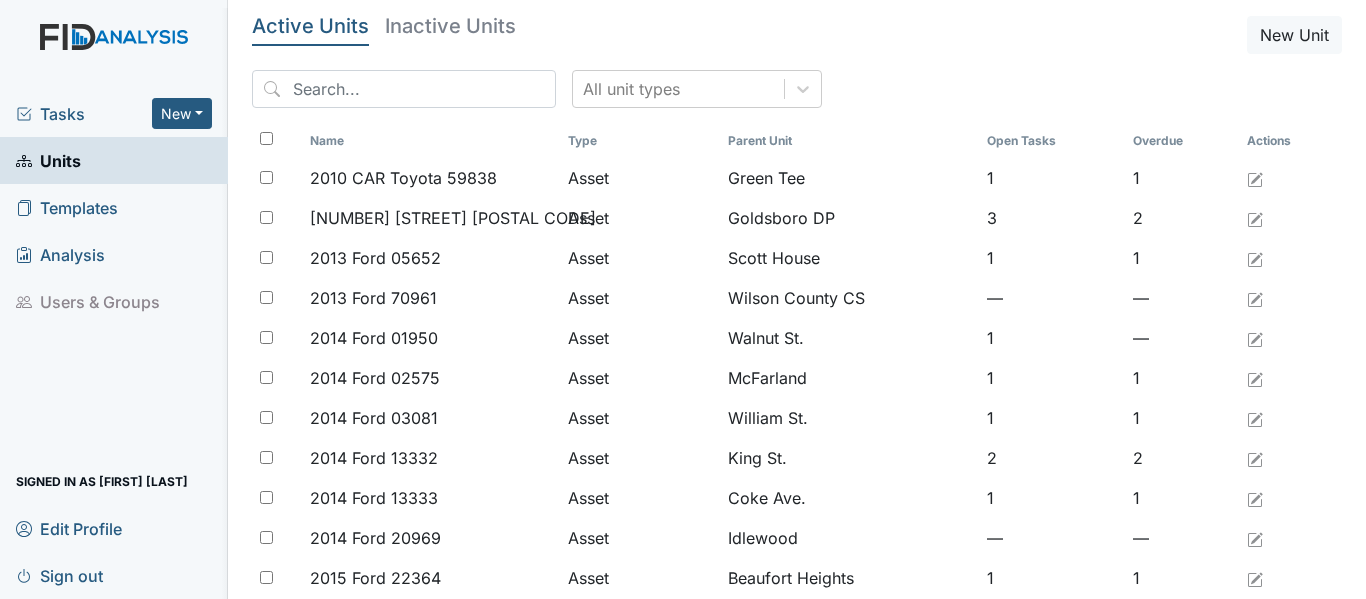 click on "Tasks" at bounding box center (84, 114) 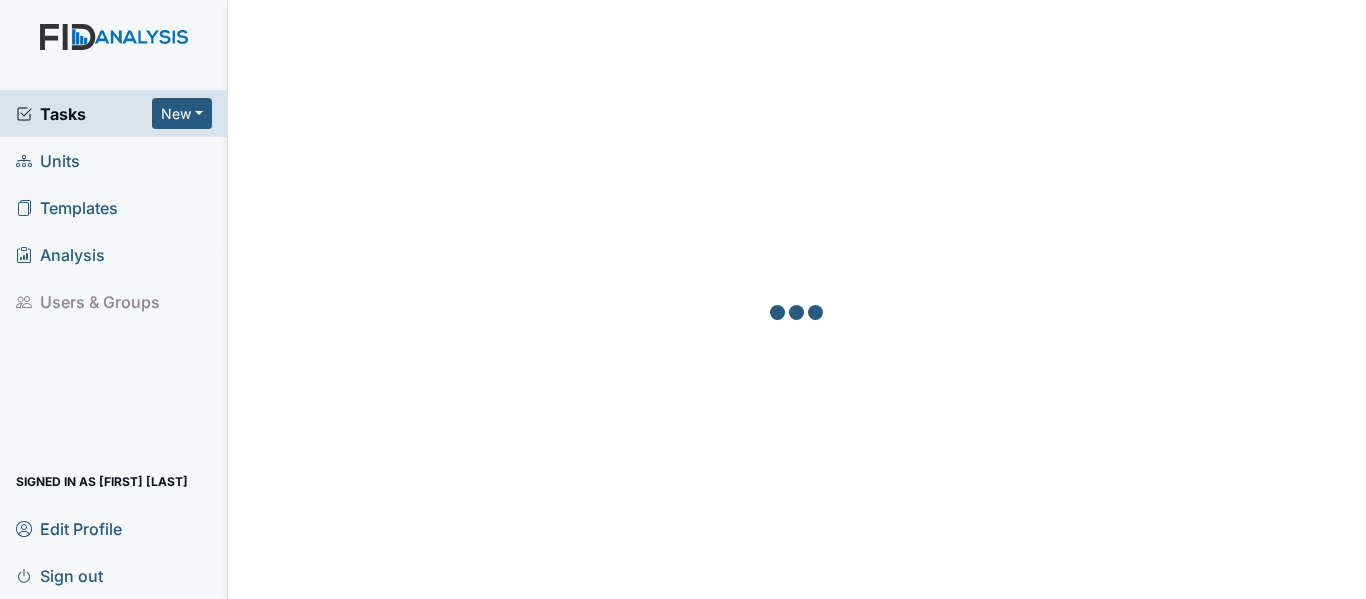 scroll, scrollTop: 0, scrollLeft: 0, axis: both 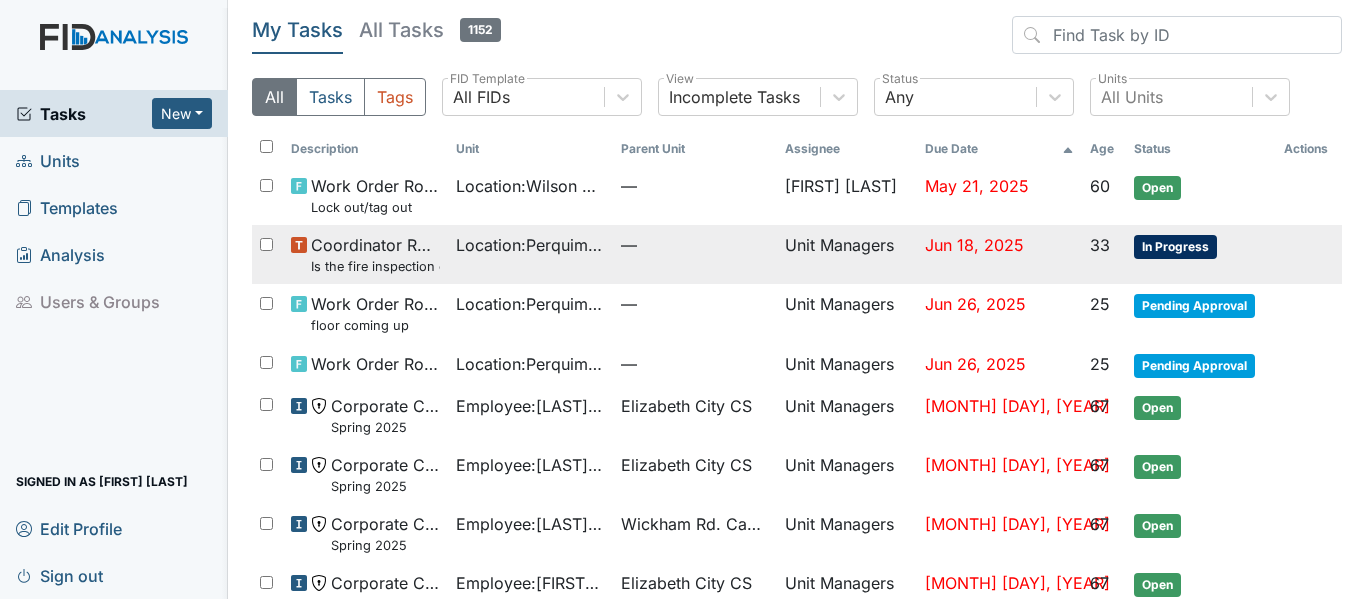 click on "Is the fire inspection current (from the Fire Marshall)?" at bounding box center [375, 207] 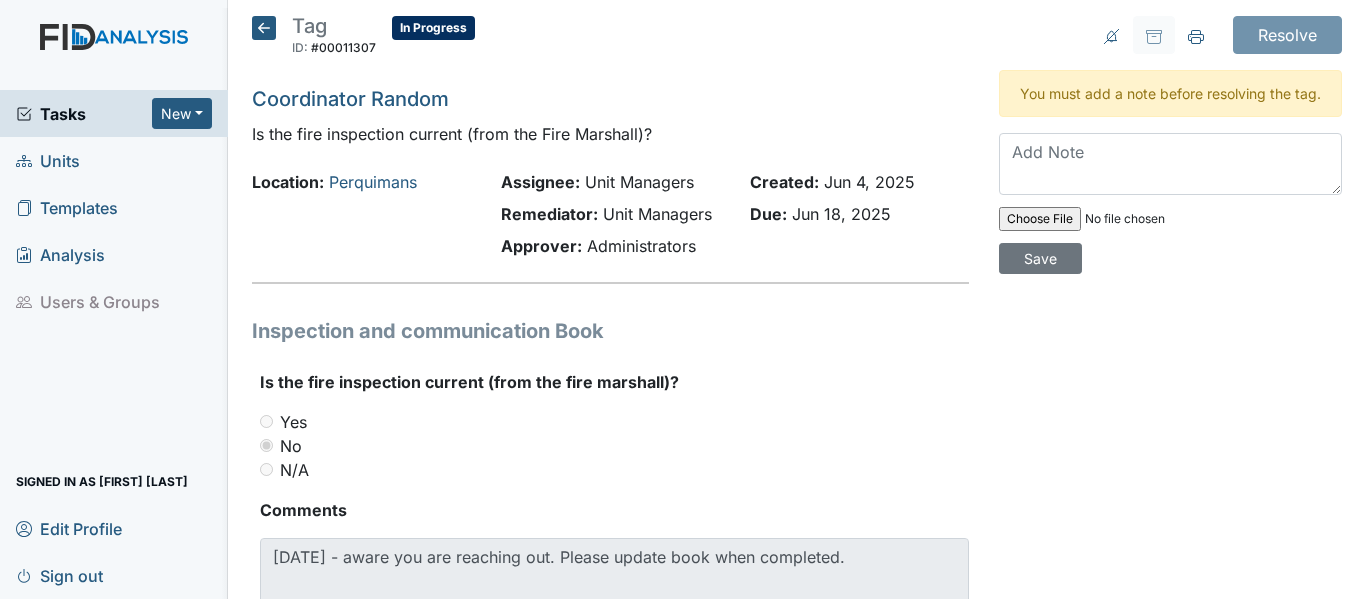 scroll, scrollTop: 0, scrollLeft: 0, axis: both 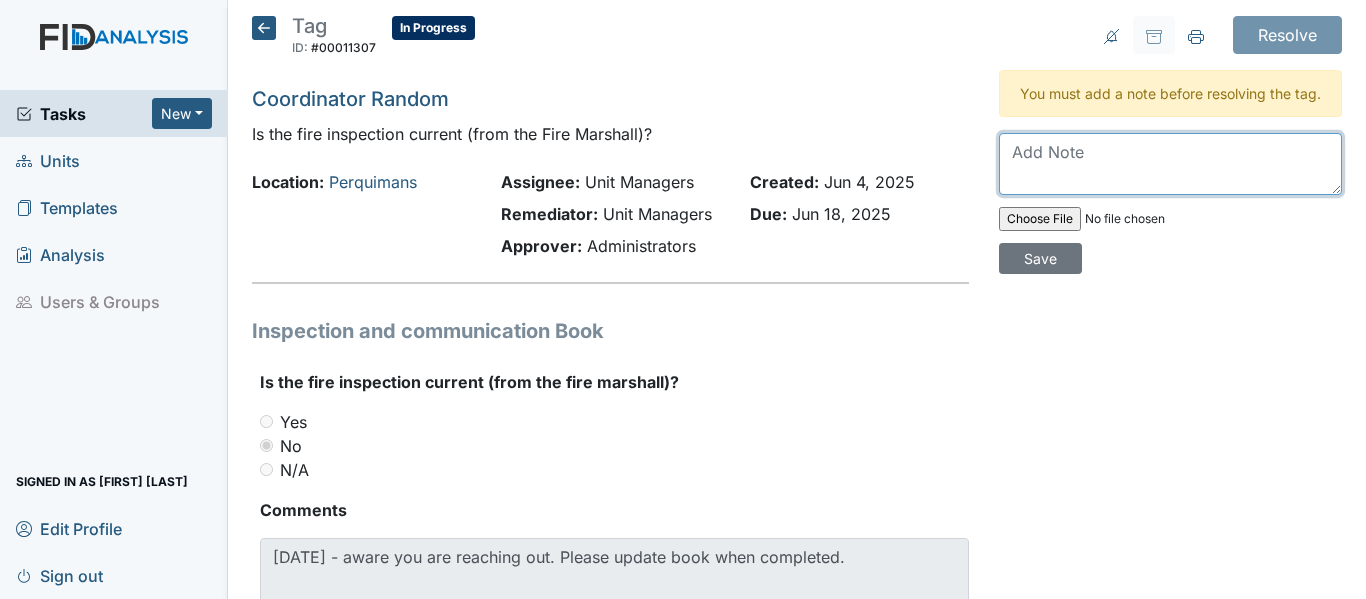click at bounding box center [1170, 164] 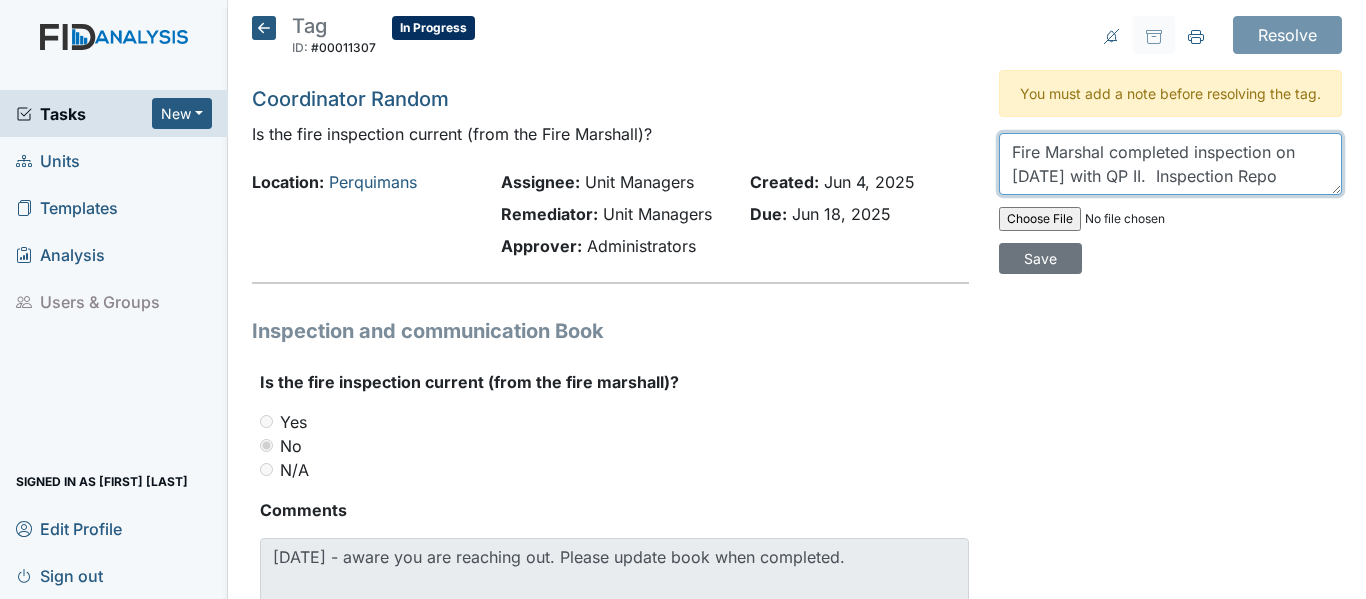 scroll, scrollTop: 16, scrollLeft: 0, axis: vertical 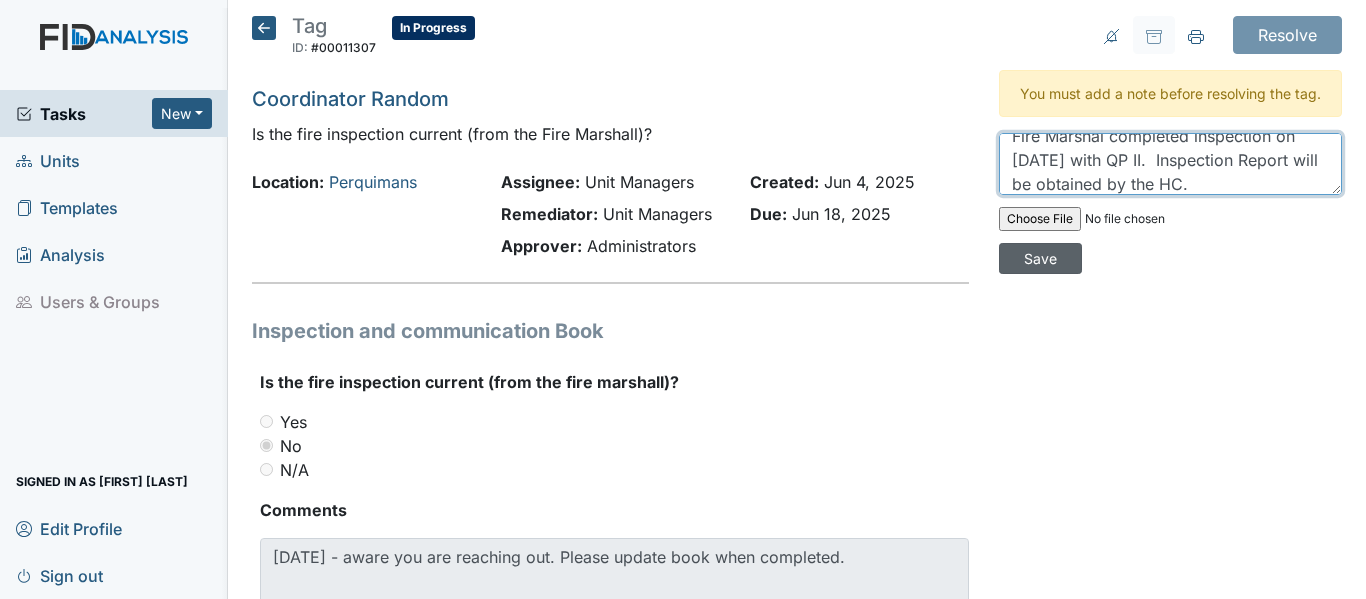 type on "Fire Marshal completed inspection on [DATE] with QP II.  Inspection Report will be obtained by the HC." 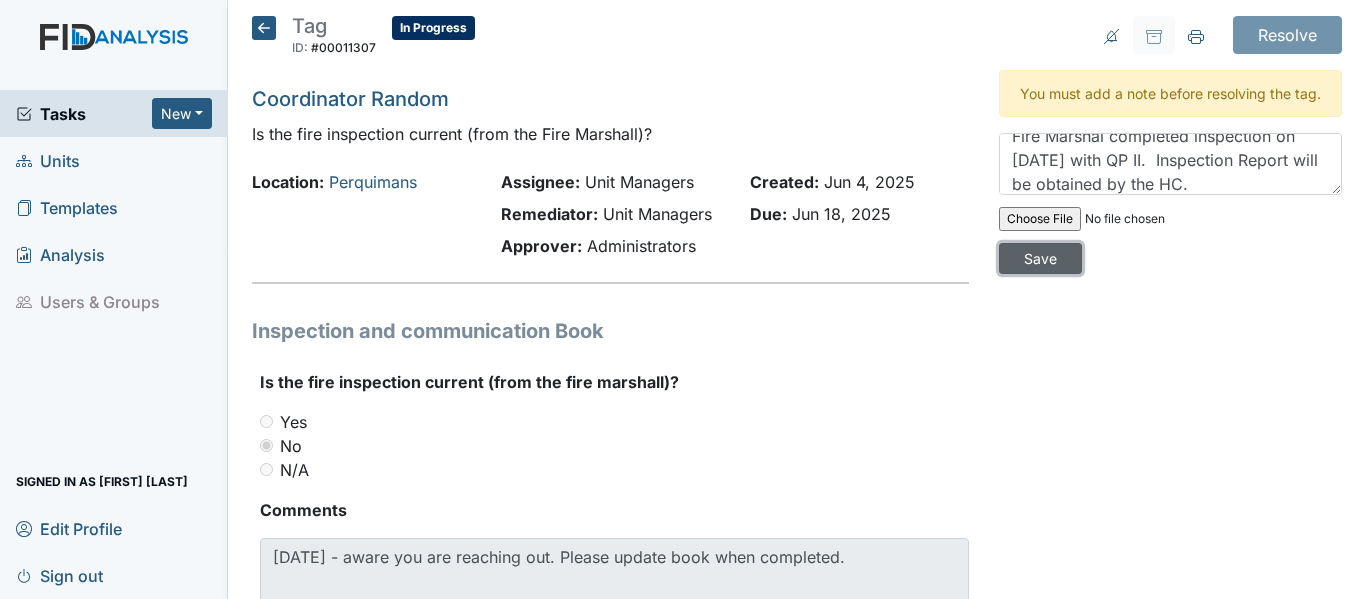 click on "Save" at bounding box center [1040, 258] 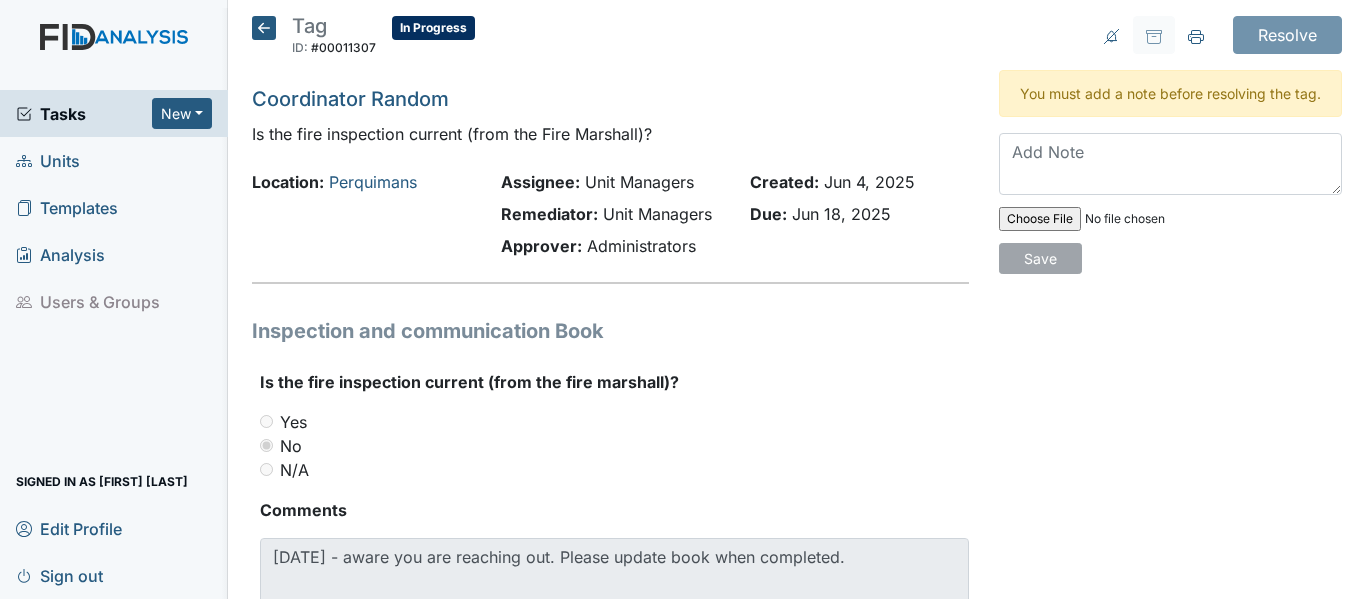 scroll, scrollTop: 0, scrollLeft: 0, axis: both 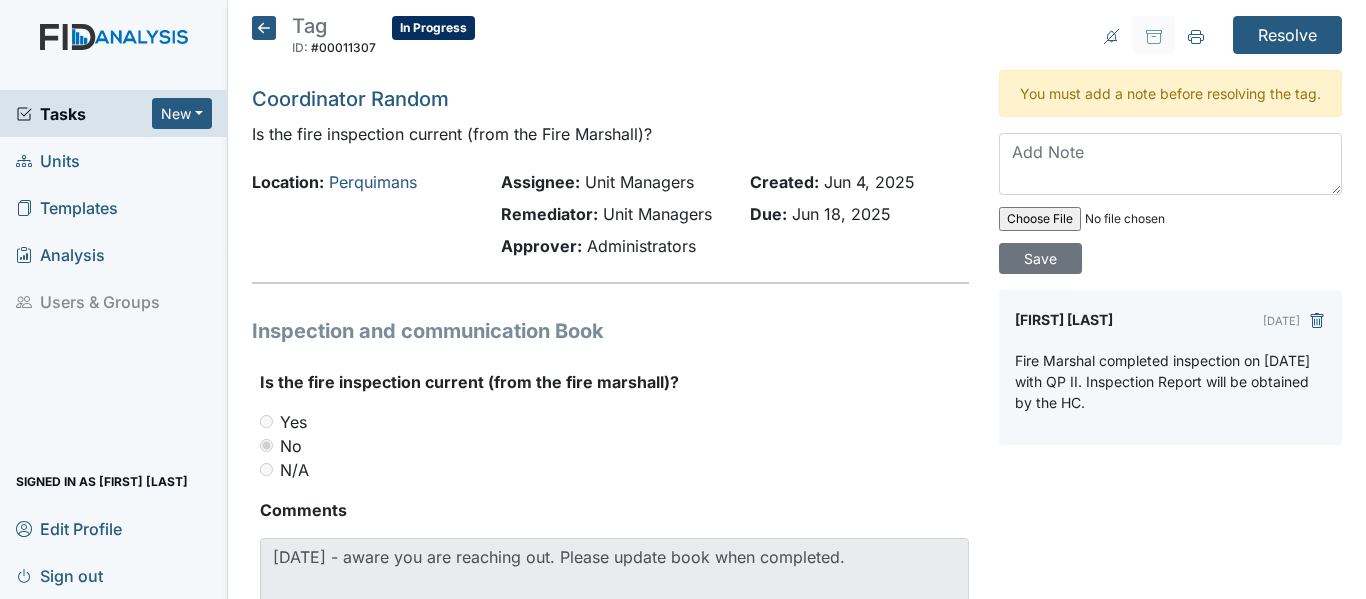 click on "Resolve
Archive Task
×
Are you sure you want to archive this task? It will appear as incomplete on reports.
Archive
Delete Task
×
Are you sure you want to delete this task?
Delete
You must add a note before resolving the tag.
Save
[FIRST] [LAST]
Jul 07, 2025
Fire Marshal completed inspection on [DATE] with QP II.  Inspection Report will be obtained by the HC." at bounding box center [610, 218] 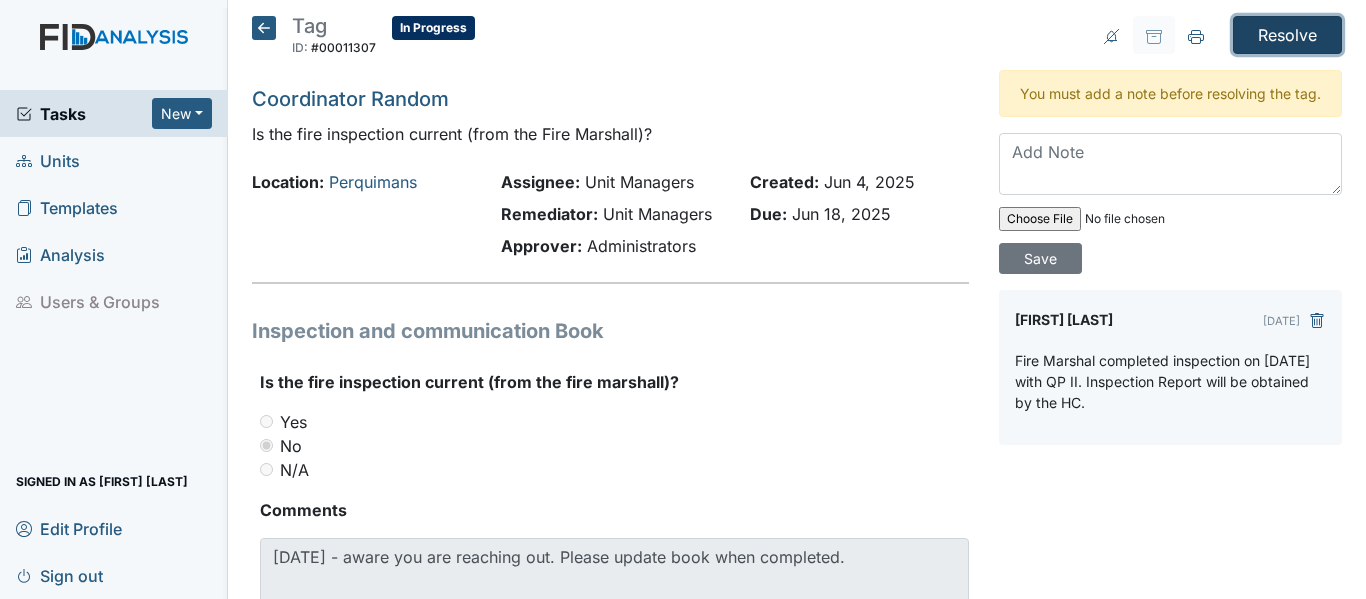 click on "Resolve" at bounding box center [1287, 35] 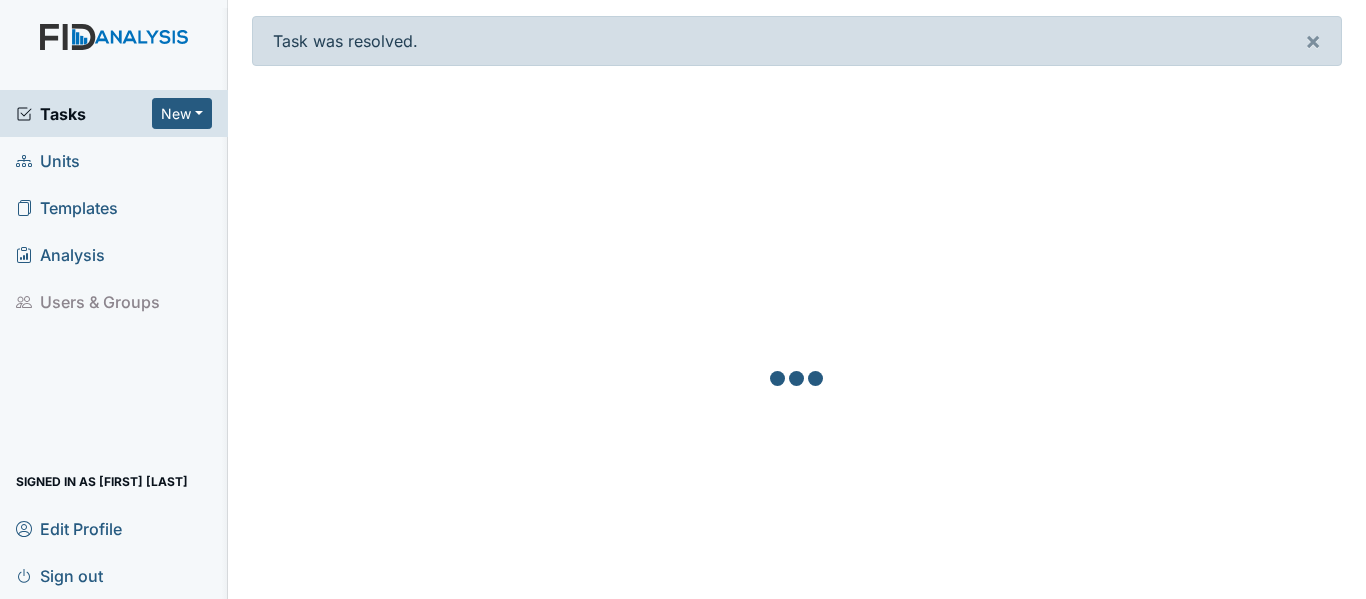scroll, scrollTop: 0, scrollLeft: 0, axis: both 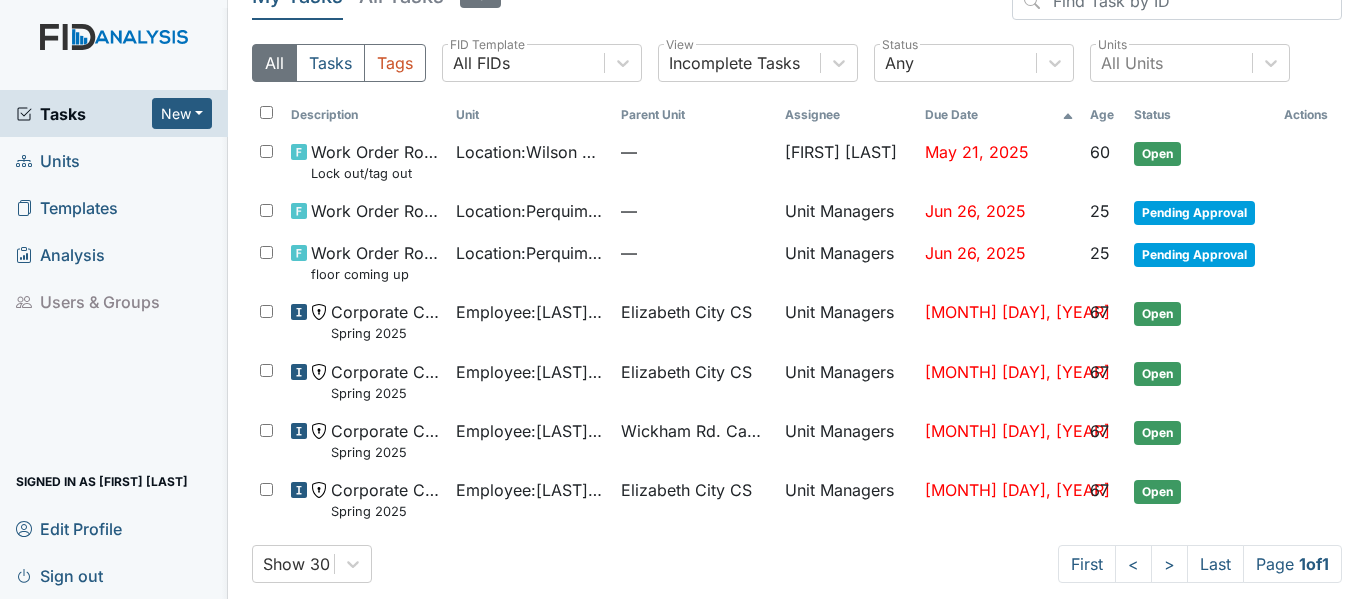 click on "Tasks" at bounding box center [84, 114] 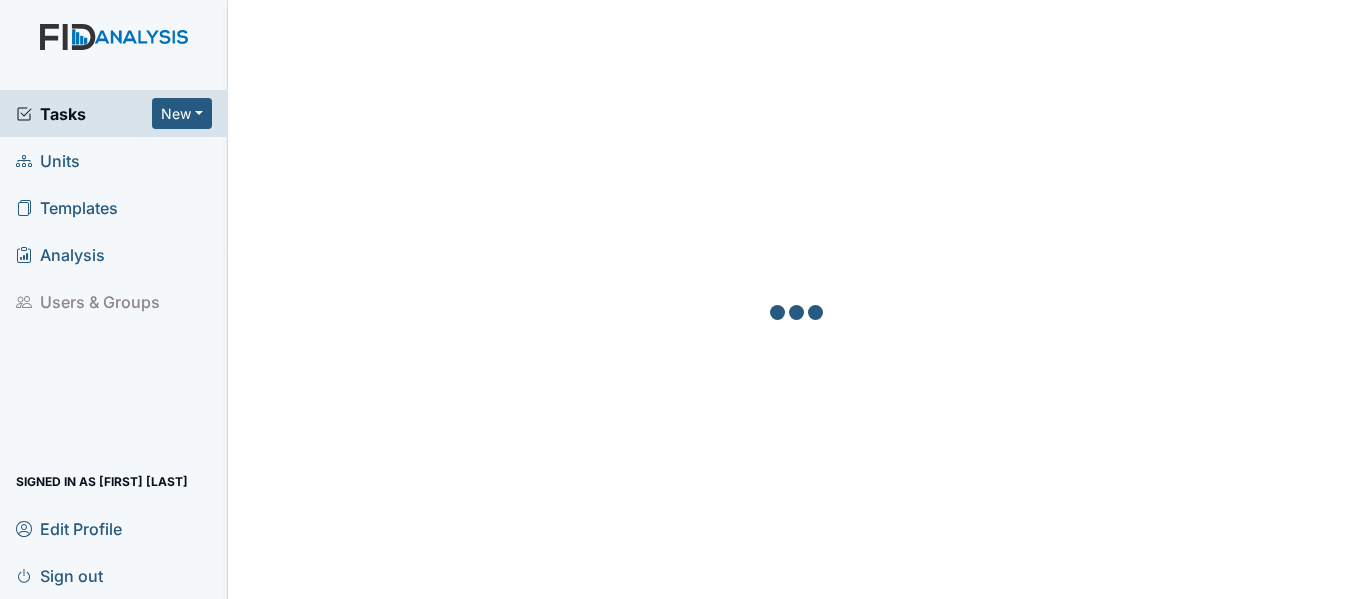 scroll, scrollTop: 0, scrollLeft: 0, axis: both 